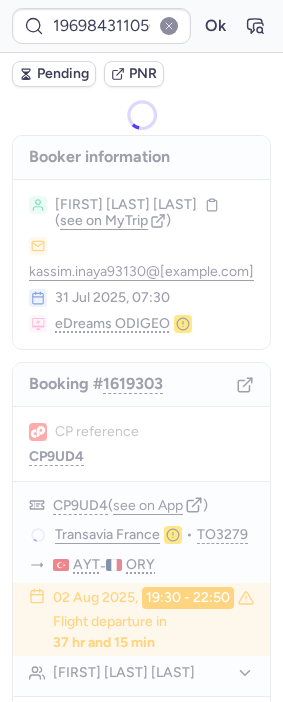 scroll, scrollTop: 0, scrollLeft: 0, axis: both 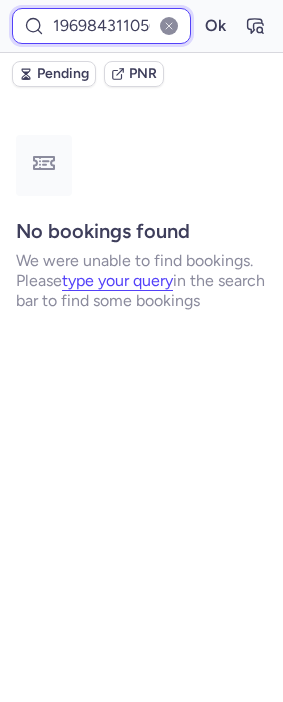 click on "19698431105699840" at bounding box center [101, 26] 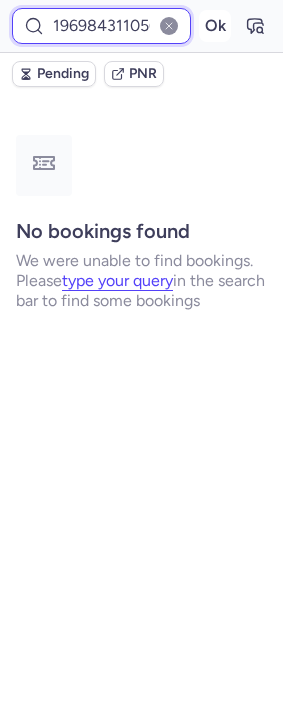 scroll, scrollTop: 0, scrollLeft: 55, axis: horizontal 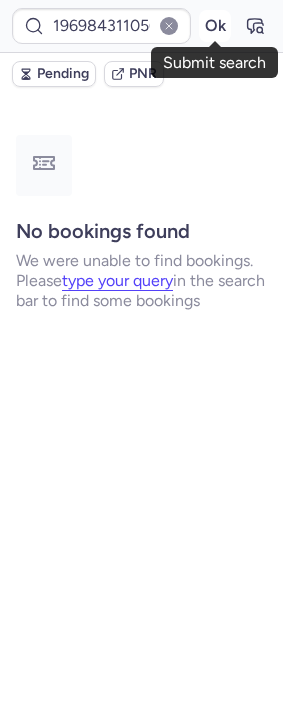 click on "Ok" at bounding box center (215, 26) 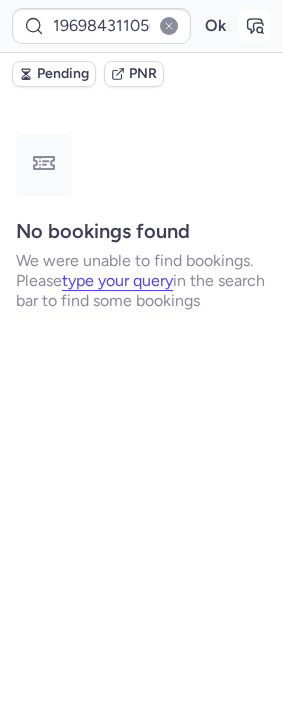 click 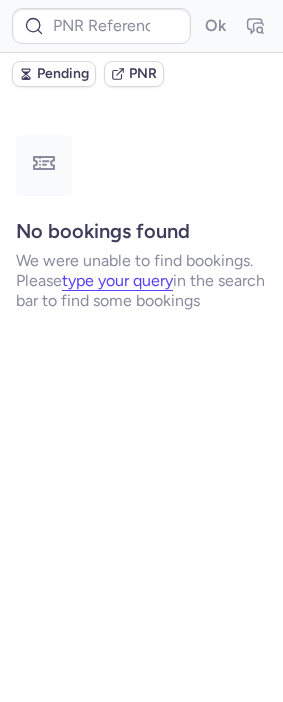 type on "CP9UD4" 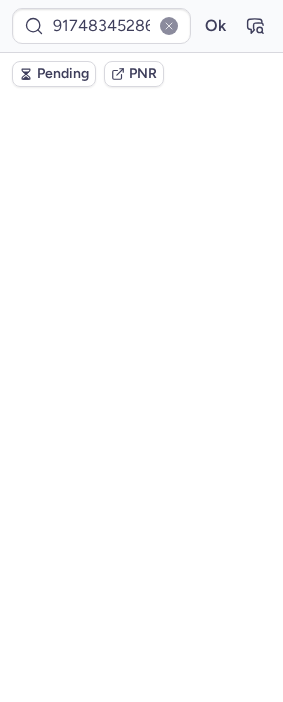 scroll, scrollTop: 0, scrollLeft: 0, axis: both 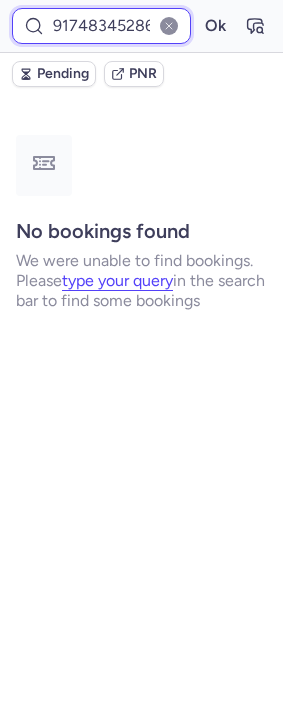 click on "917483452861192202" at bounding box center (101, 26) 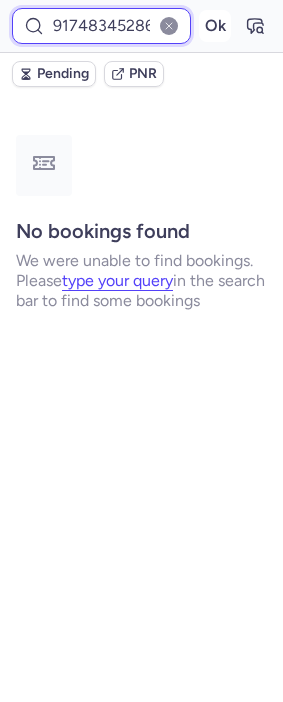 paste on "JLKCSW" 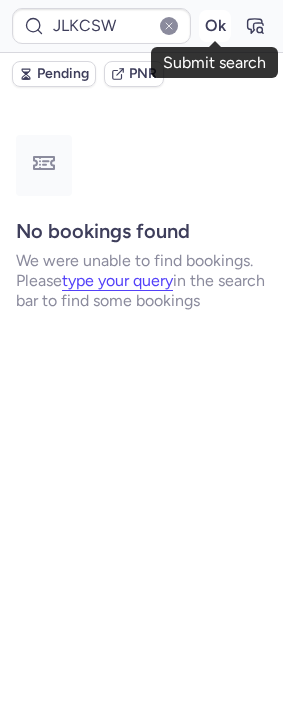 click on "Ok" at bounding box center [215, 26] 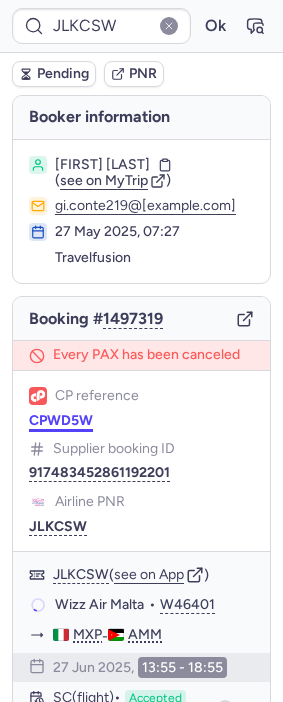 click on "CPWD5W" at bounding box center [61, 421] 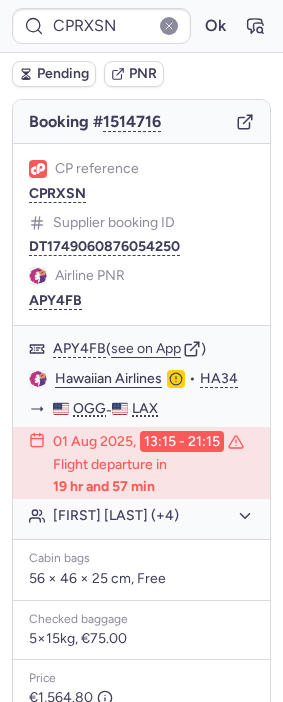 scroll, scrollTop: 222, scrollLeft: 0, axis: vertical 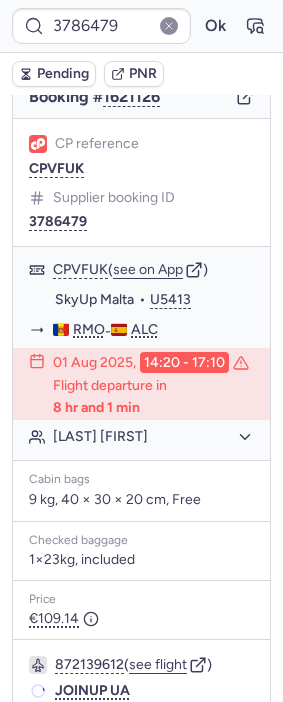 type on "CPWD5W" 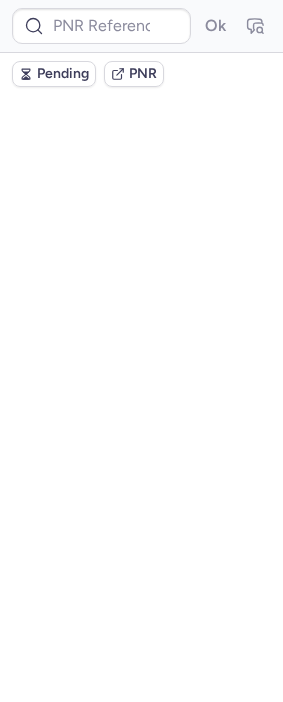 scroll, scrollTop: 0, scrollLeft: 0, axis: both 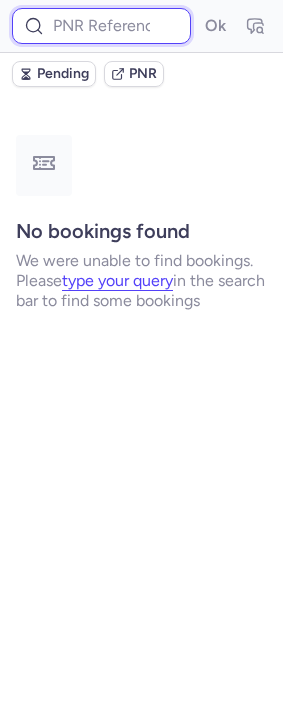 click at bounding box center [101, 26] 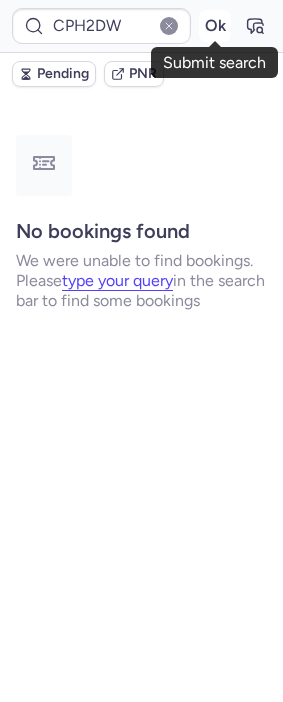 click on "Ok" at bounding box center [215, 26] 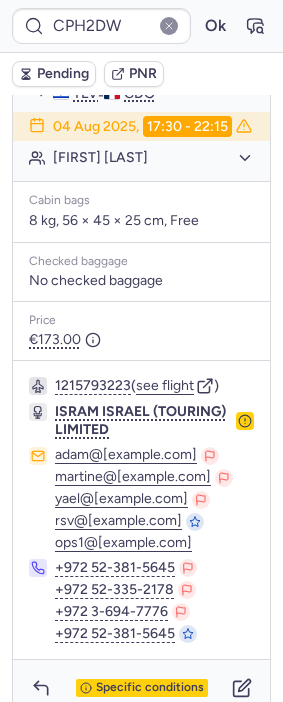 scroll, scrollTop: 450, scrollLeft: 0, axis: vertical 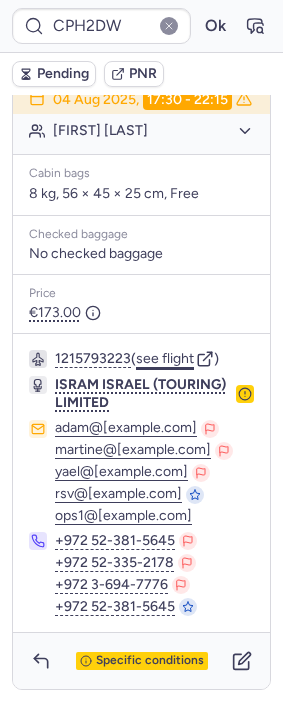 click on "see flight" 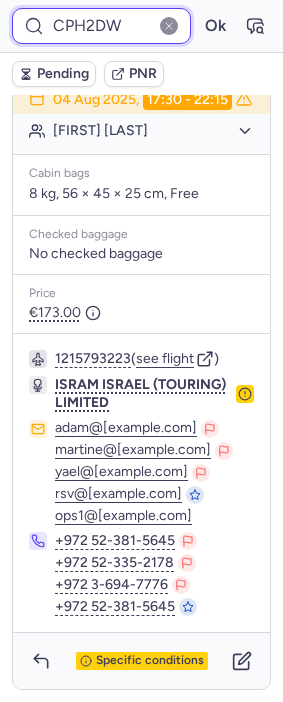 click on "CPH2DW" at bounding box center [101, 26] 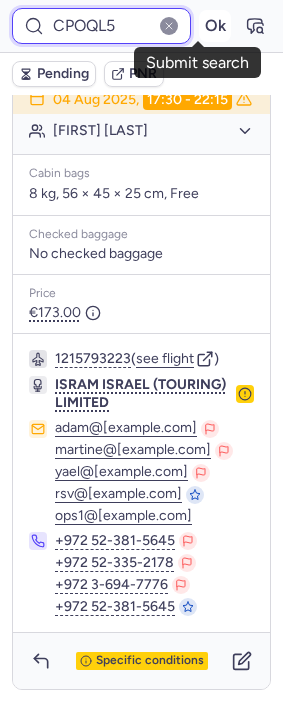 type on "CPOQL5" 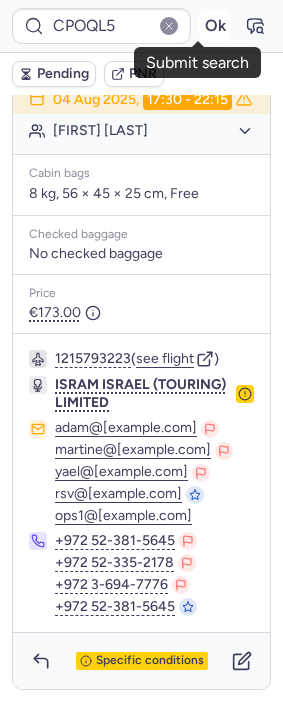 click on "Ok" at bounding box center (215, 26) 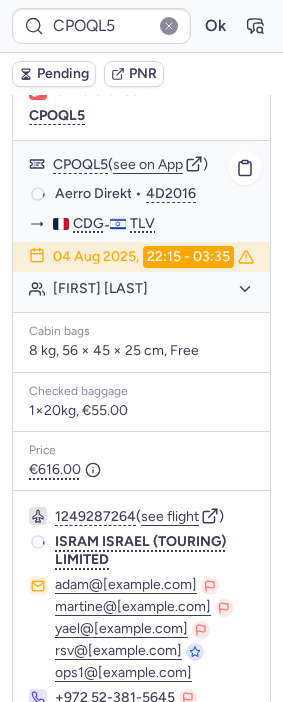 scroll, scrollTop: 450, scrollLeft: 0, axis: vertical 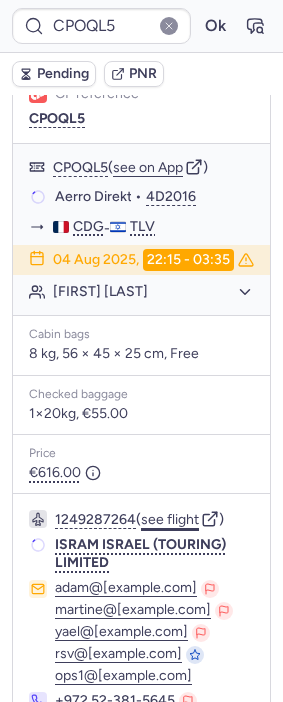 click on "see flight" 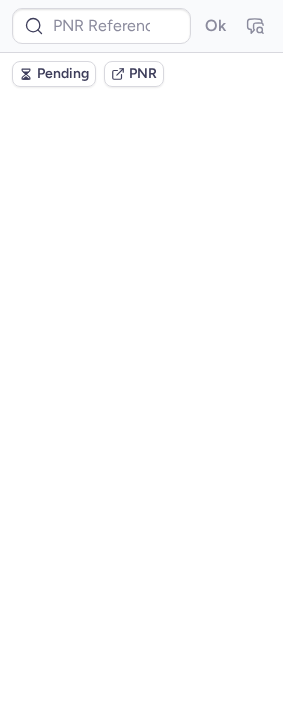 scroll, scrollTop: 0, scrollLeft: 0, axis: both 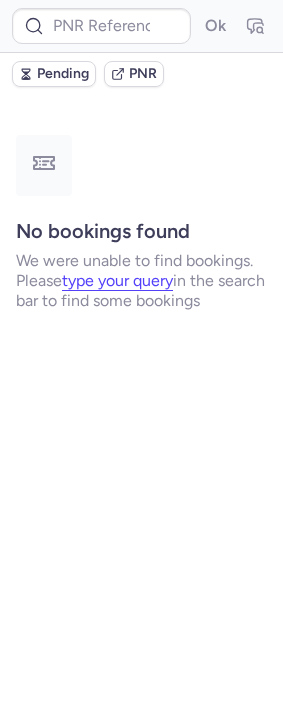 type on "CPWD5W" 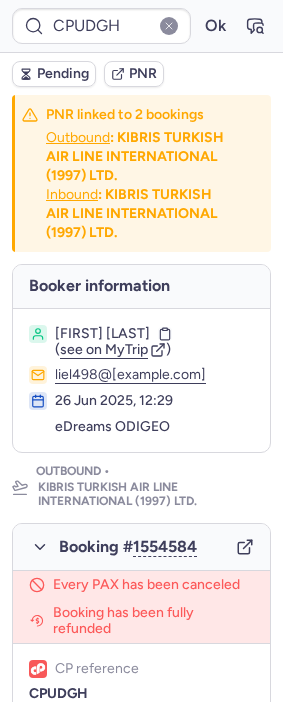 type on "CPWD5W" 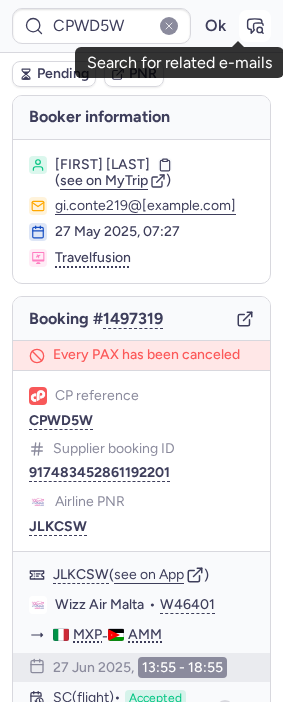 click 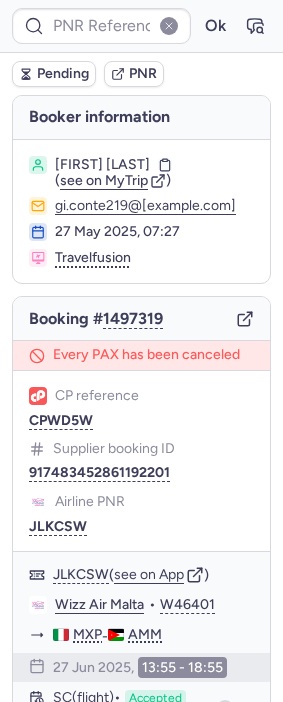 type on "CPWD5W" 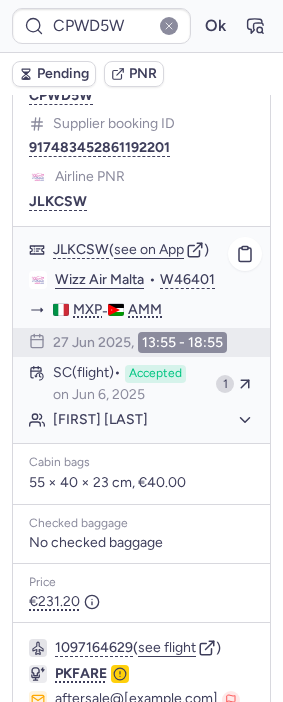 scroll, scrollTop: 333, scrollLeft: 0, axis: vertical 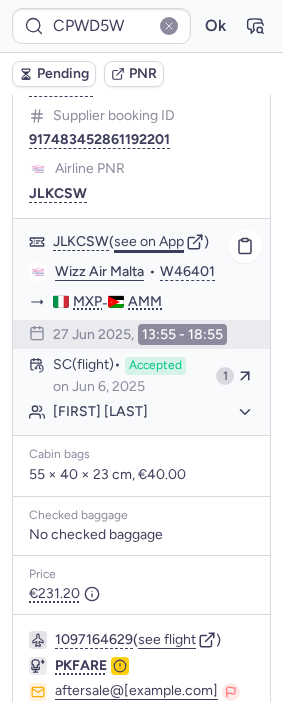 click on "see on App" 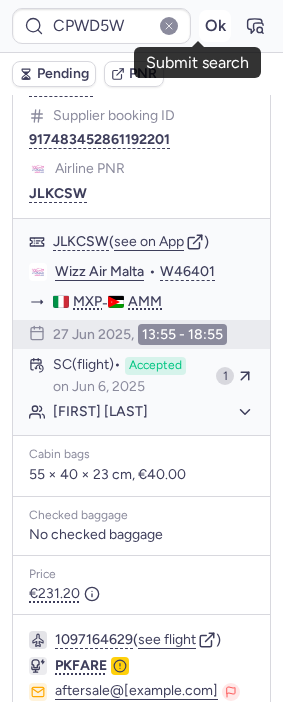 click on "Ok" at bounding box center [215, 26] 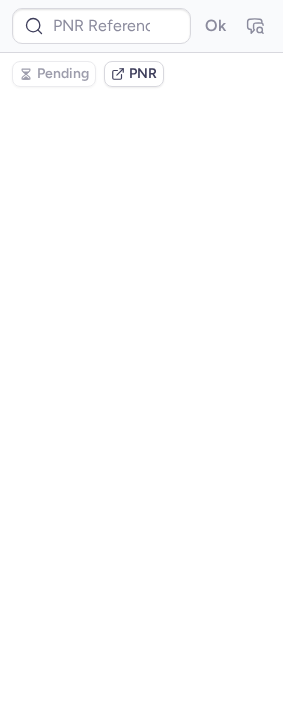 scroll, scrollTop: 0, scrollLeft: 0, axis: both 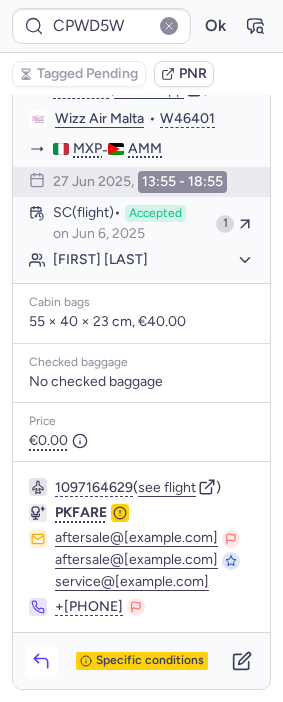click 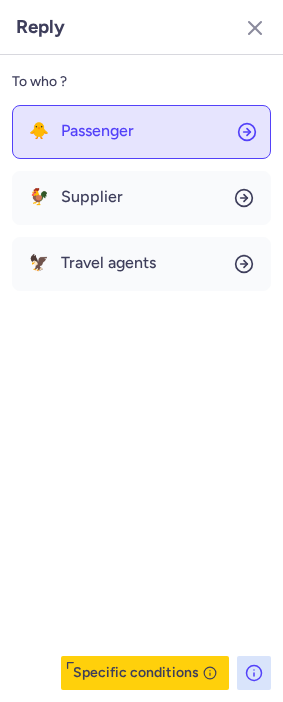 click on "🐥 Passenger" 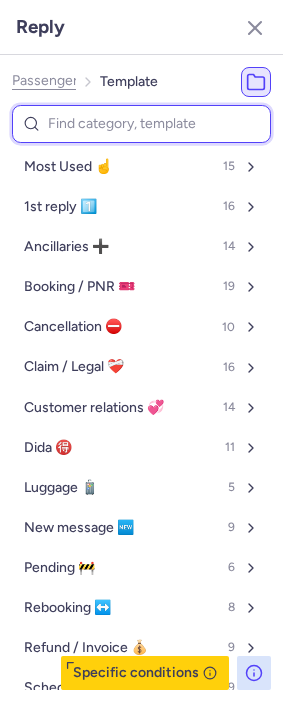 click at bounding box center [141, 124] 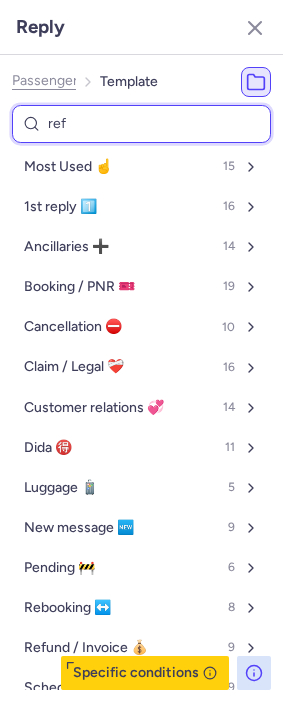 type on "refu" 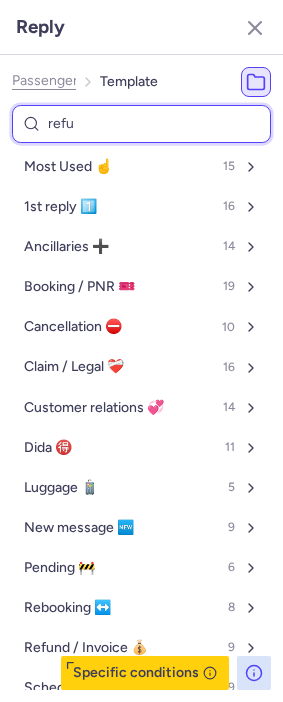 select on "en" 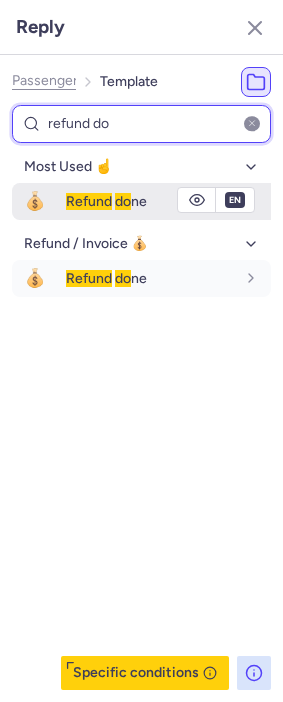 type on "refund do" 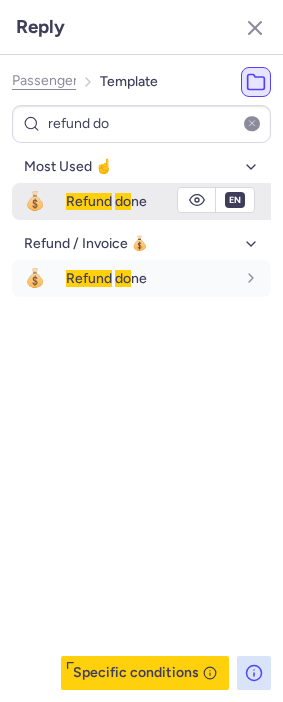 click on "Refund   do ne" at bounding box center [106, 201] 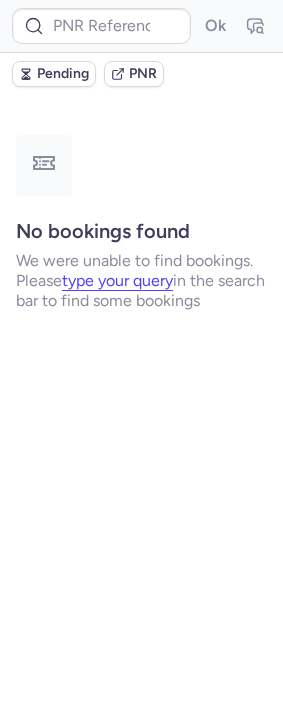 scroll, scrollTop: 0, scrollLeft: 0, axis: both 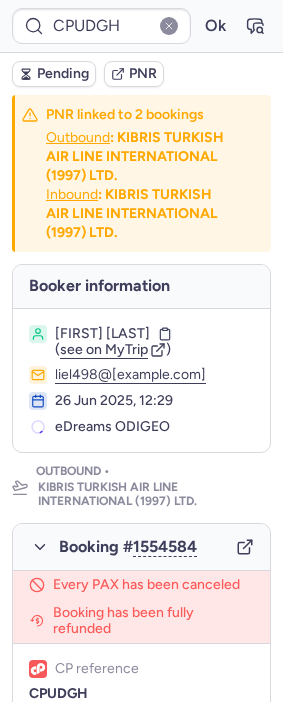 click on "CPUDGH  Ok" at bounding box center (141, 26) 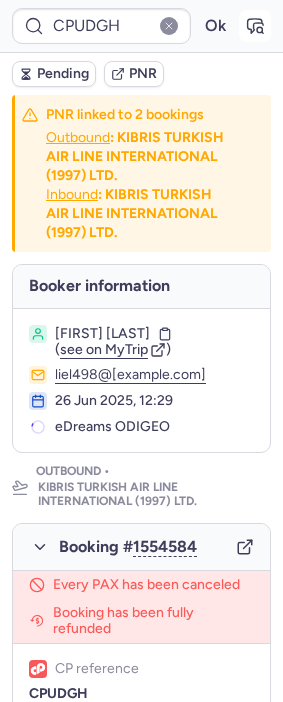 click 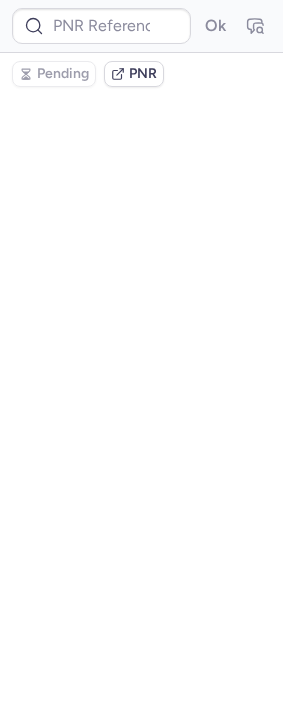 type on "CPUDGH" 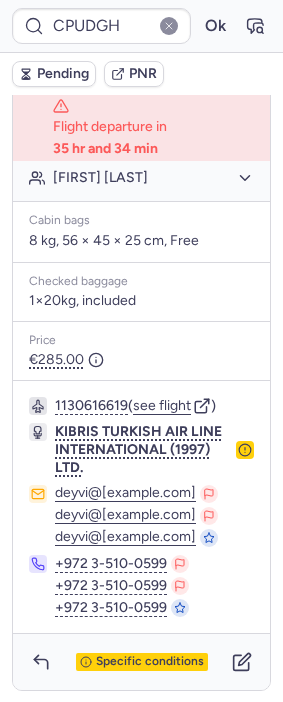 scroll, scrollTop: 1656, scrollLeft: 0, axis: vertical 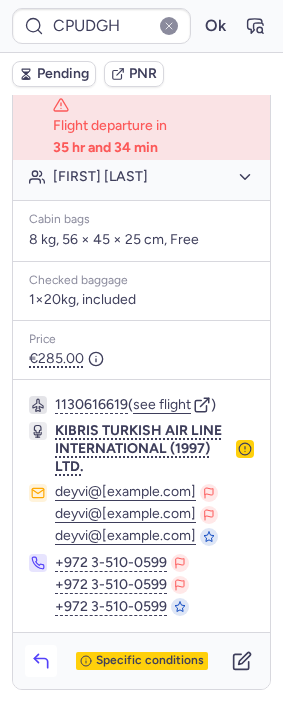 click 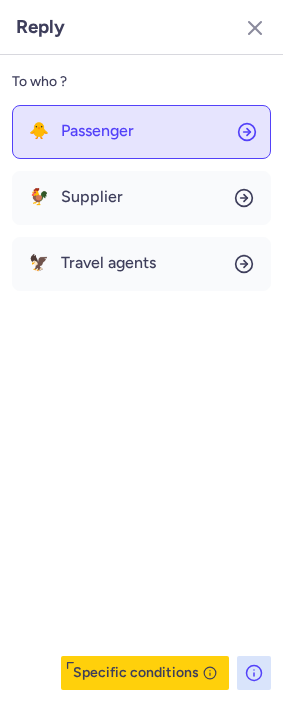 click on "Passenger" at bounding box center [97, 131] 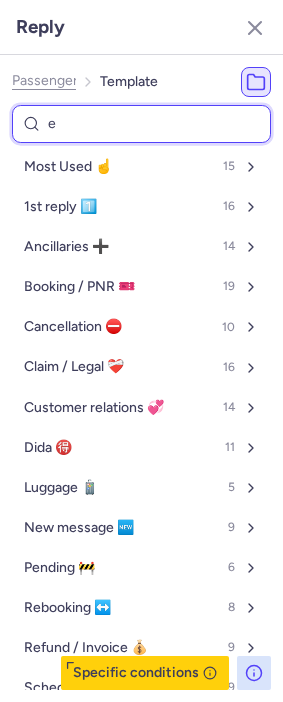type on "eu" 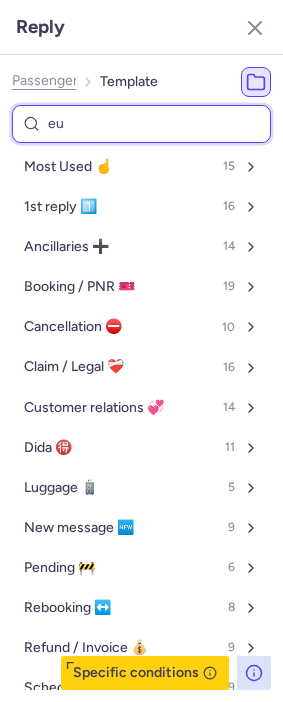 select on "en" 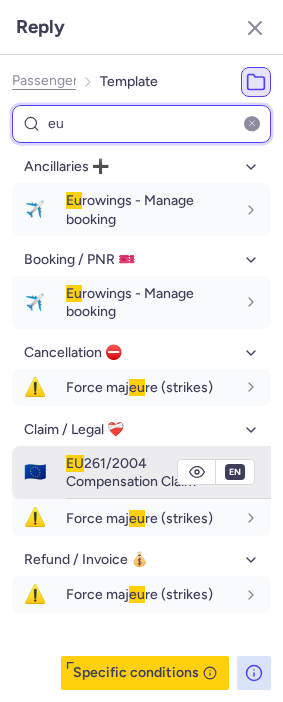 type on "eu" 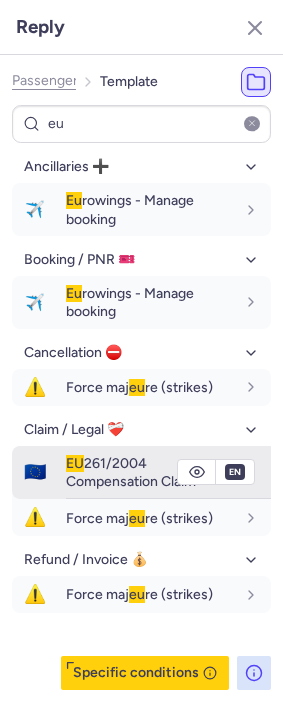 click on "EU  261/2004 Compensation Claim" at bounding box center (131, 472) 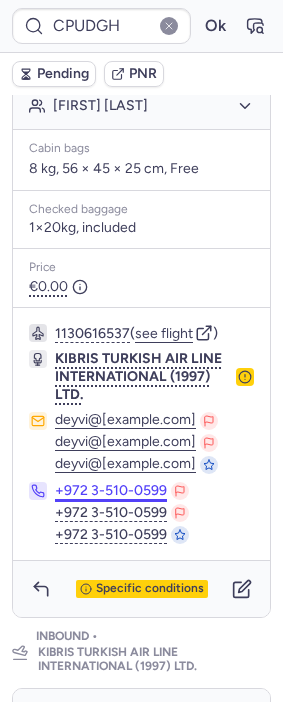 scroll, scrollTop: 767, scrollLeft: 0, axis: vertical 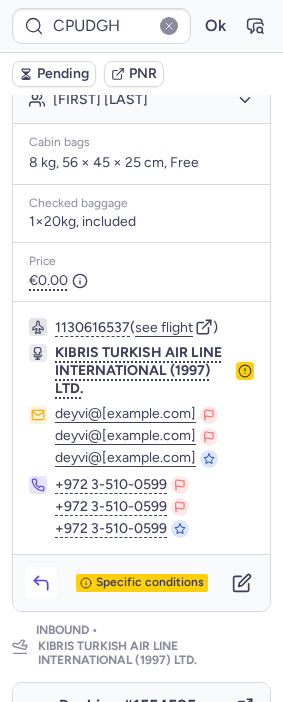 click 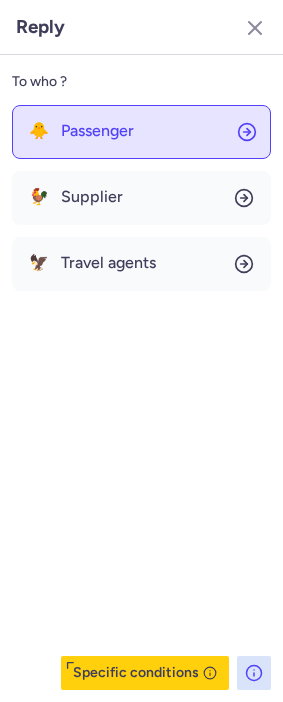 click on "🐥 Passenger" 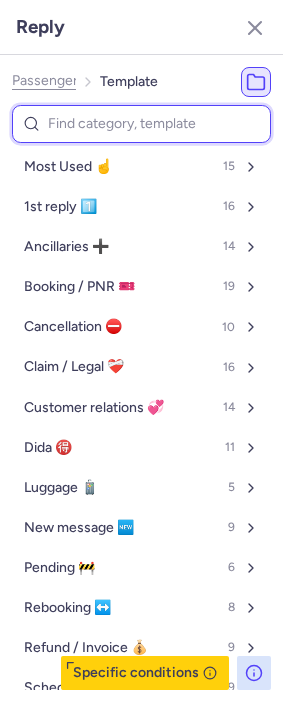 click at bounding box center [141, 124] 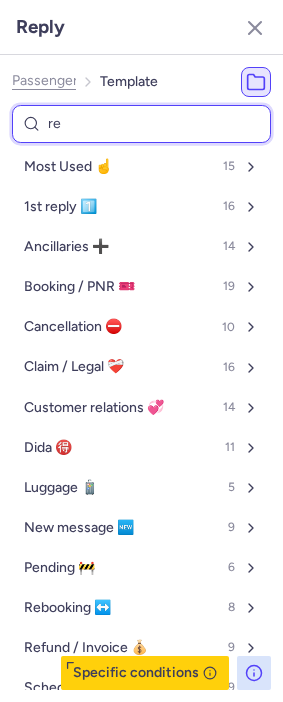 type on "ref" 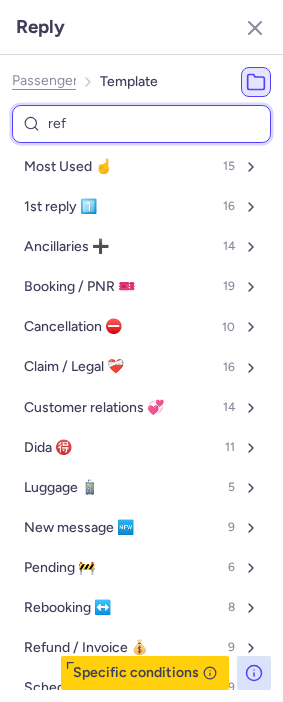 select on "en" 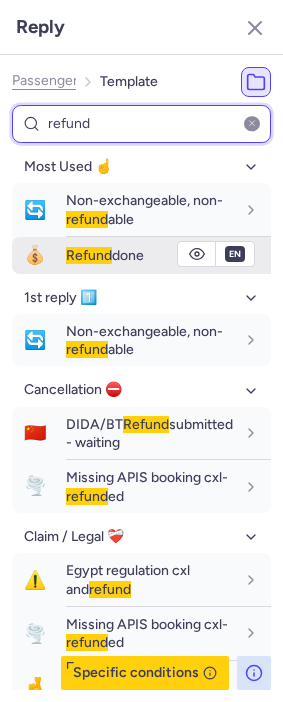 type on "refund" 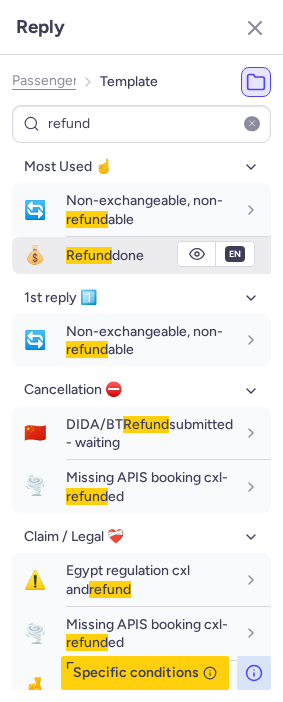 click on "Refund" at bounding box center (89, 255) 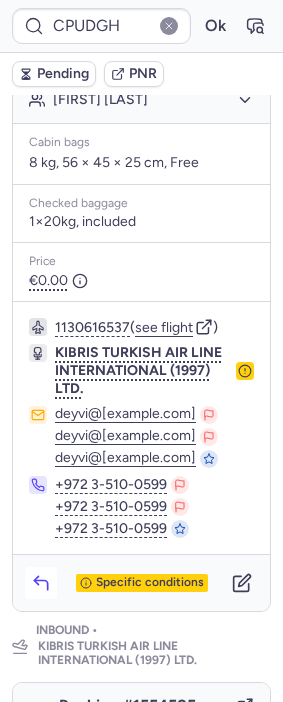click 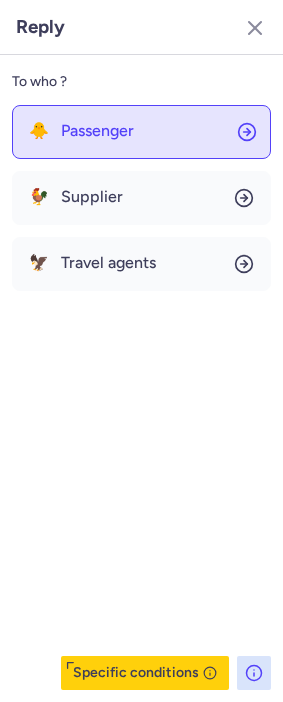 click on "🐥 Passenger" 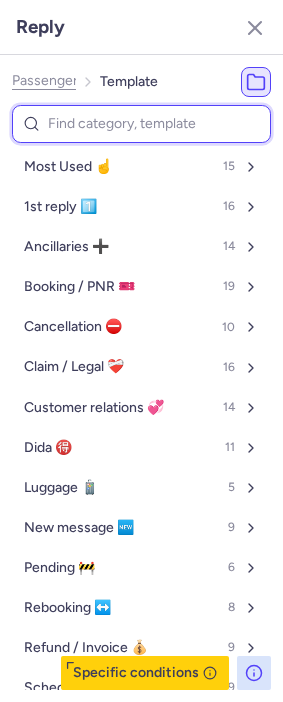 click at bounding box center (141, 124) 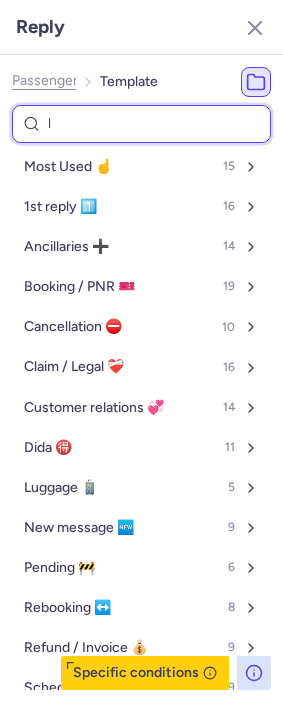 type on "le" 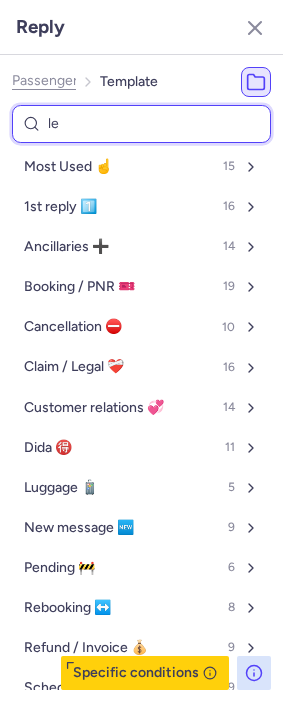 select on "en" 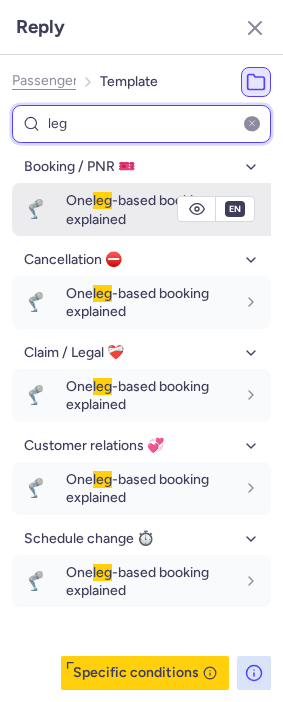 type on "leg" 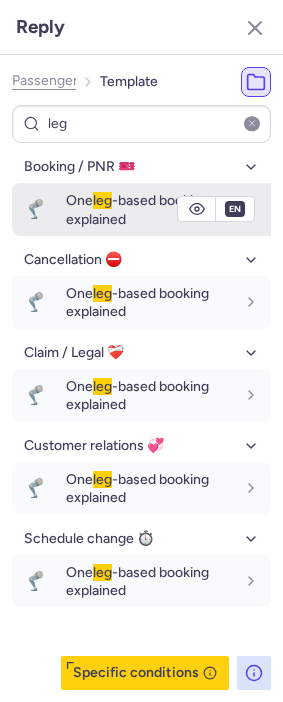 click on "leg" at bounding box center (102, 200) 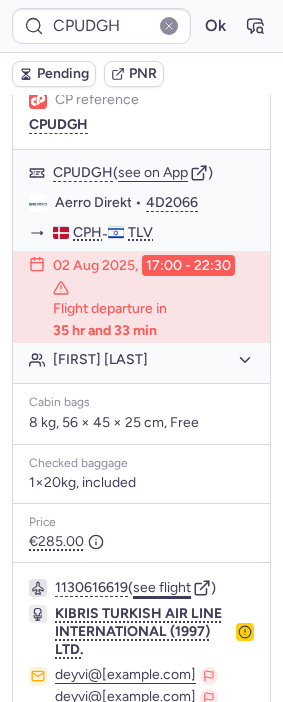 scroll, scrollTop: 1656, scrollLeft: 0, axis: vertical 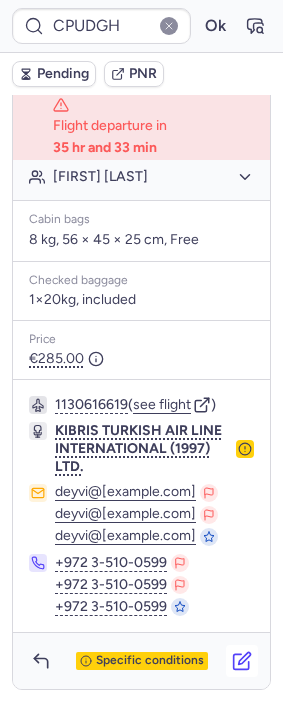 click 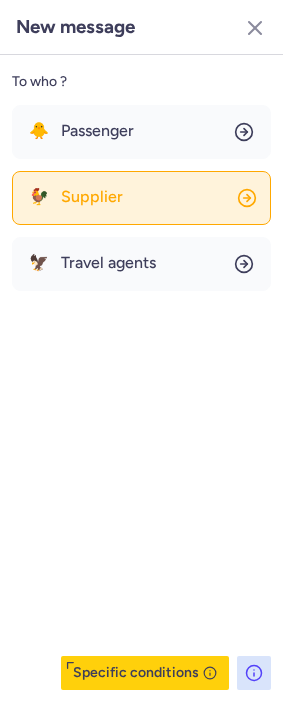 click on "🐓 Supplier" 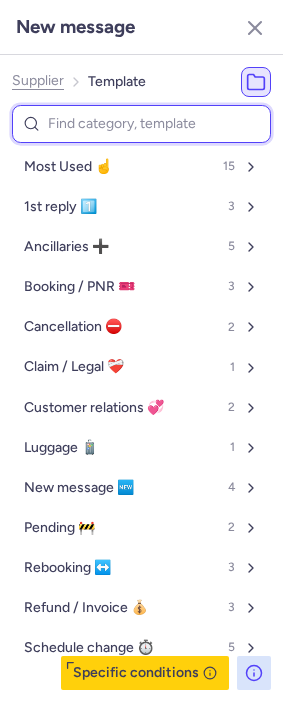 click at bounding box center [141, 124] 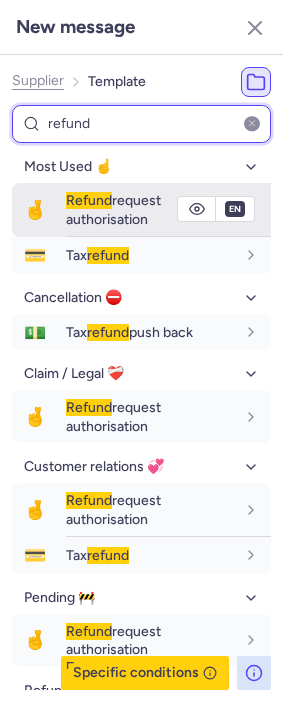 type on "refund" 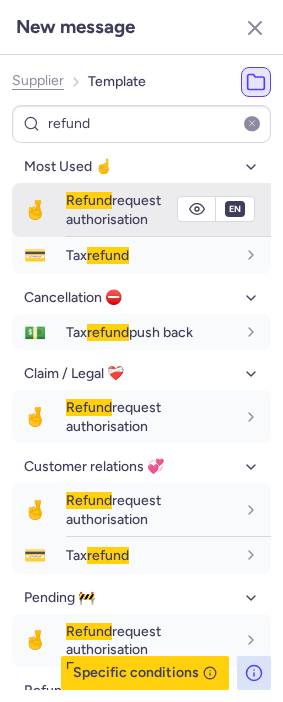 click on "Refund  request authorisation" at bounding box center (113, 209) 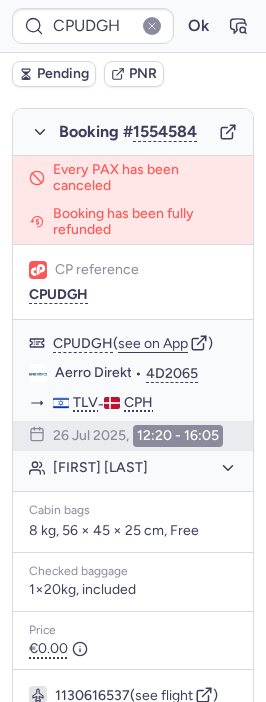 scroll, scrollTop: 452, scrollLeft: 0, axis: vertical 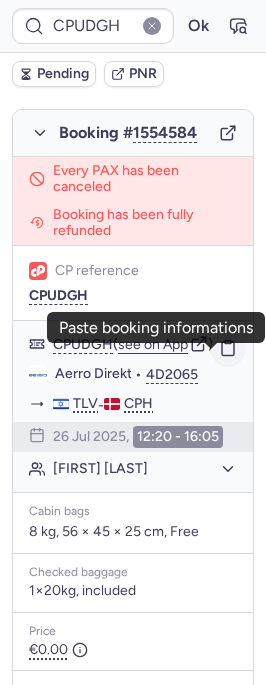 click 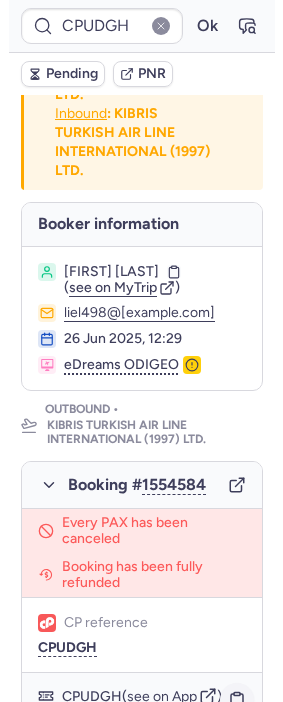 scroll, scrollTop: 341, scrollLeft: 0, axis: vertical 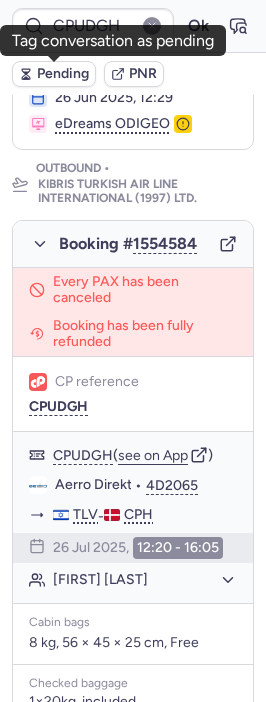 click on "Pending" at bounding box center (63, 74) 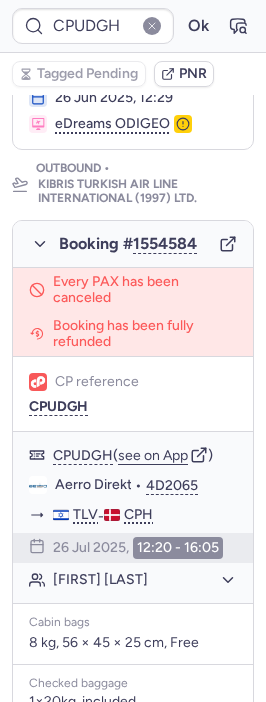 type on "CP7YT5" 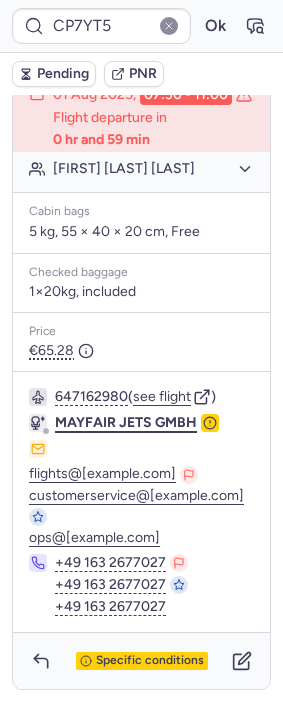 scroll, scrollTop: 539, scrollLeft: 0, axis: vertical 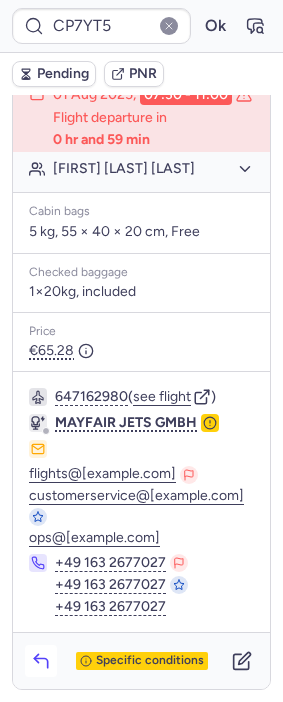 click 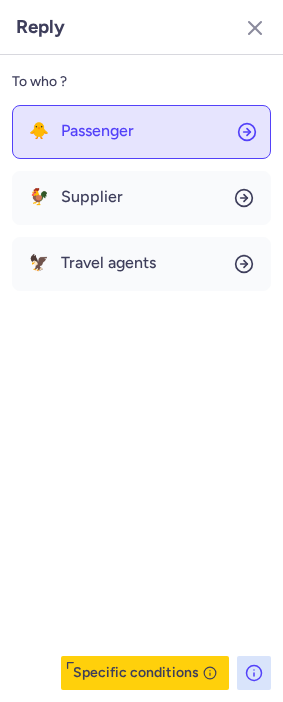 click on "🐥 Passenger" 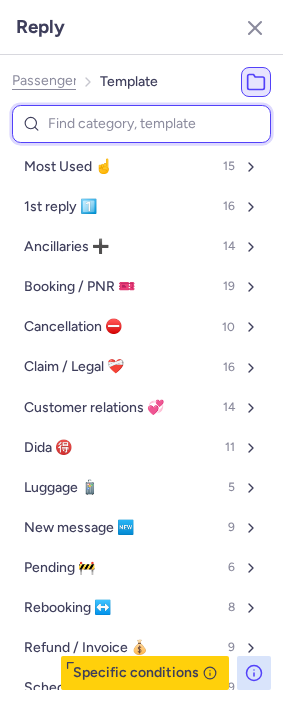 drag, startPoint x: 113, startPoint y: 118, endPoint x: 86, endPoint y: 122, distance: 27.294687 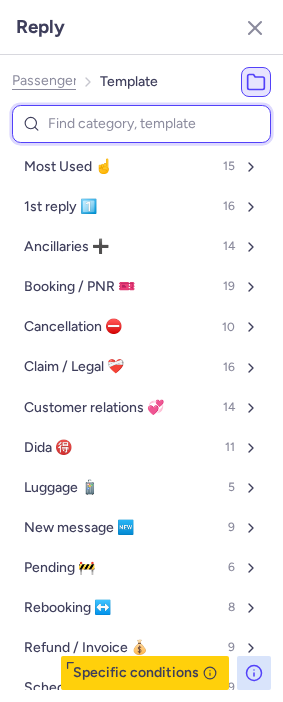 type on "e" 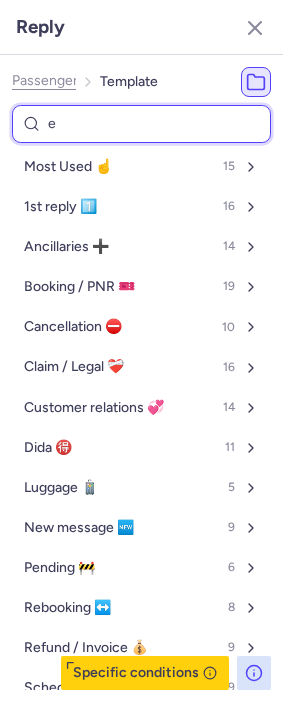 select on "en" 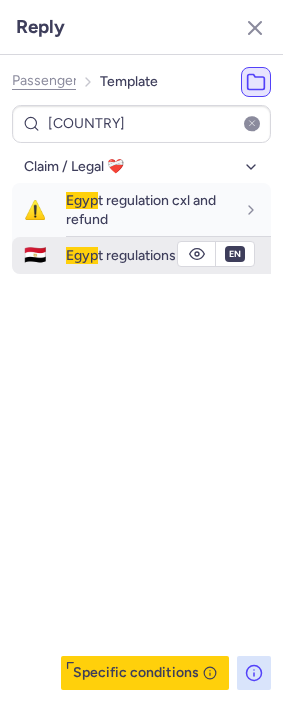 click on "[COUNTRY] regulations" at bounding box center (121, 255) 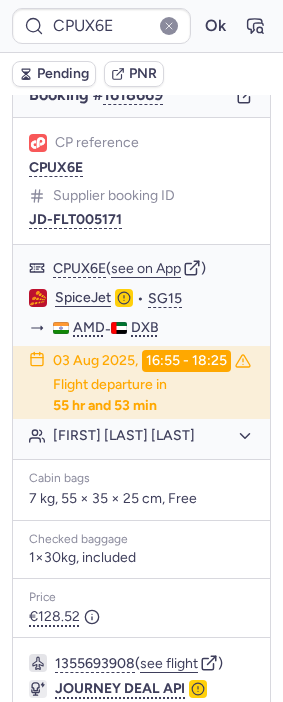 scroll, scrollTop: 408, scrollLeft: 0, axis: vertical 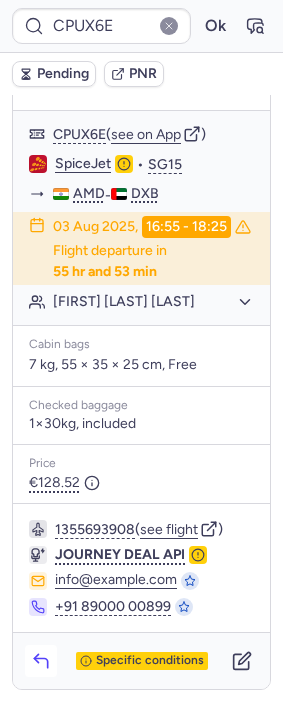click 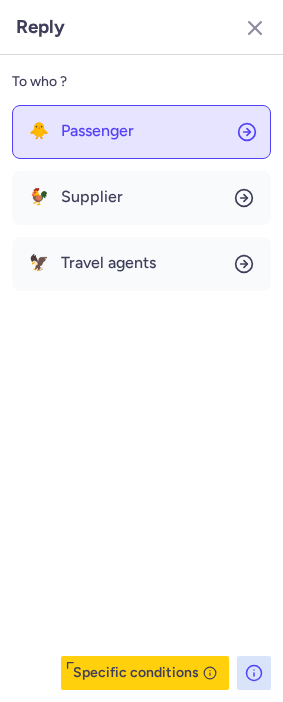 click on "🐥 Passenger" 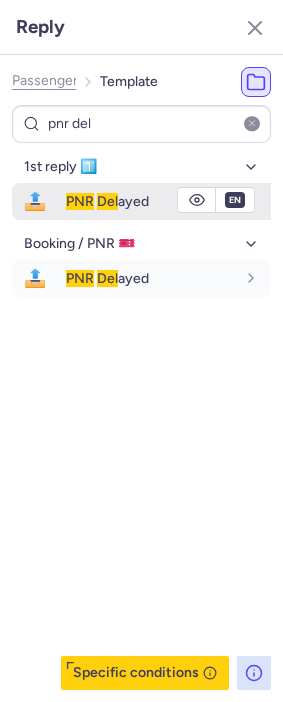 click on "PNR   Del ayed" at bounding box center [107, 201] 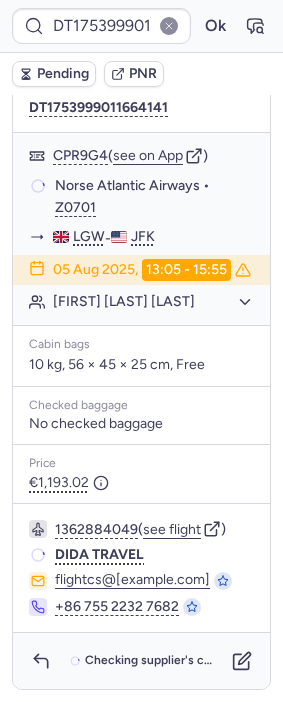 scroll, scrollTop: 386, scrollLeft: 0, axis: vertical 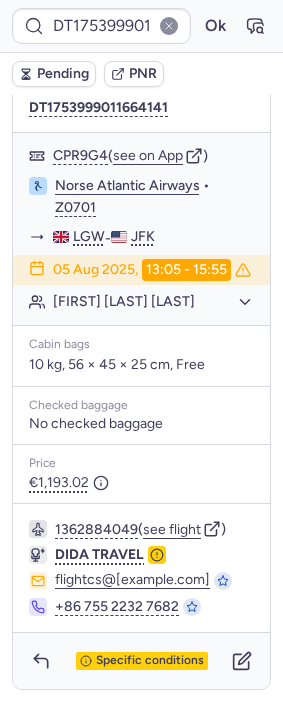 click on "Pending" at bounding box center [63, 74] 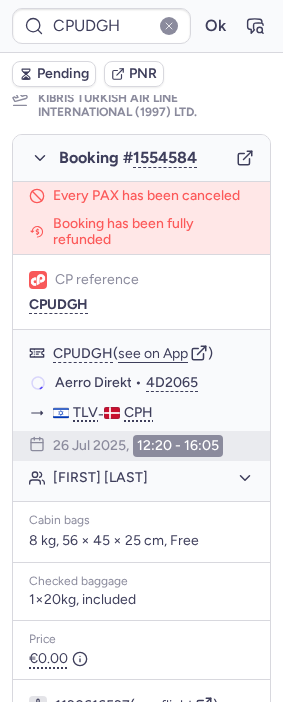 scroll, scrollTop: 386, scrollLeft: 0, axis: vertical 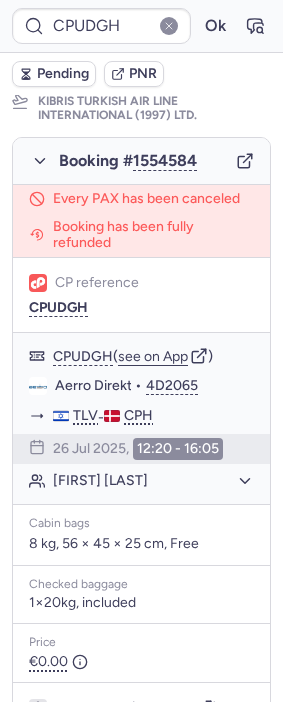 click 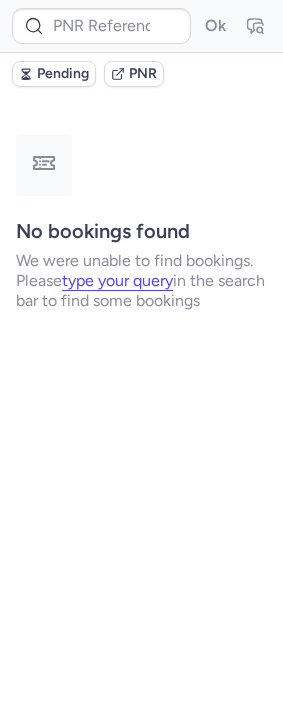 scroll, scrollTop: 0, scrollLeft: 0, axis: both 